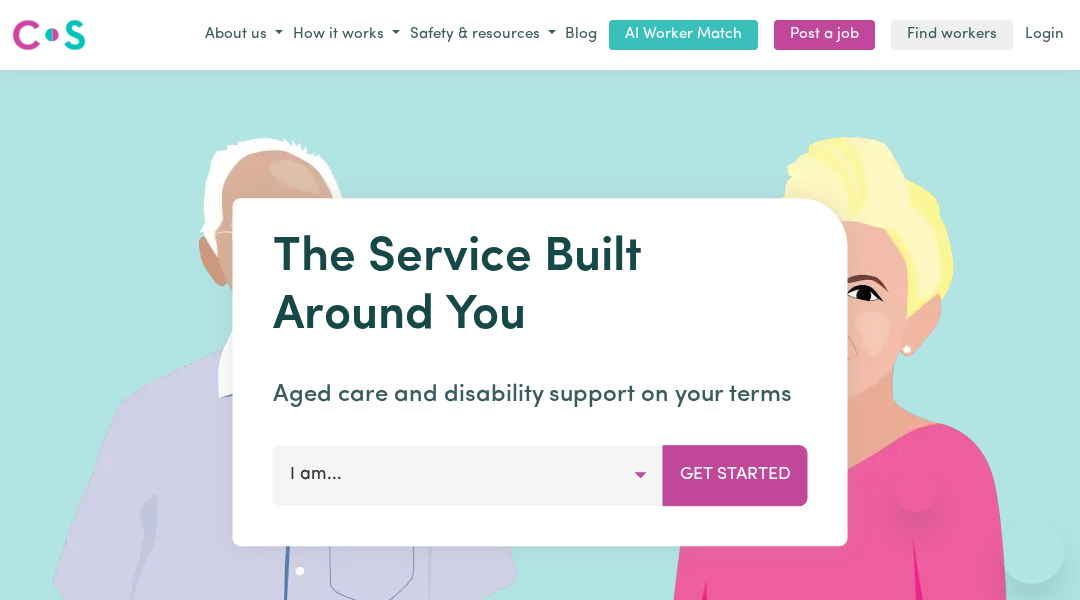 scroll, scrollTop: 1236, scrollLeft: 0, axis: vertical 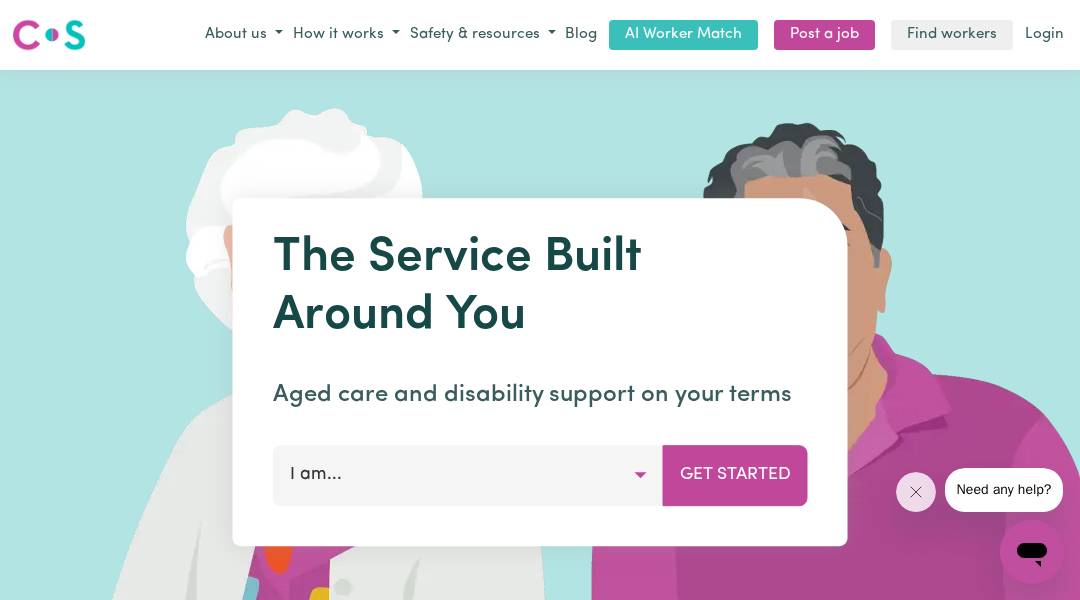click on "How can we help you? I want to find a support worker I want to become a support worker I want to refer a client or participant I am a provider looking for workers" at bounding box center (540, 1234) 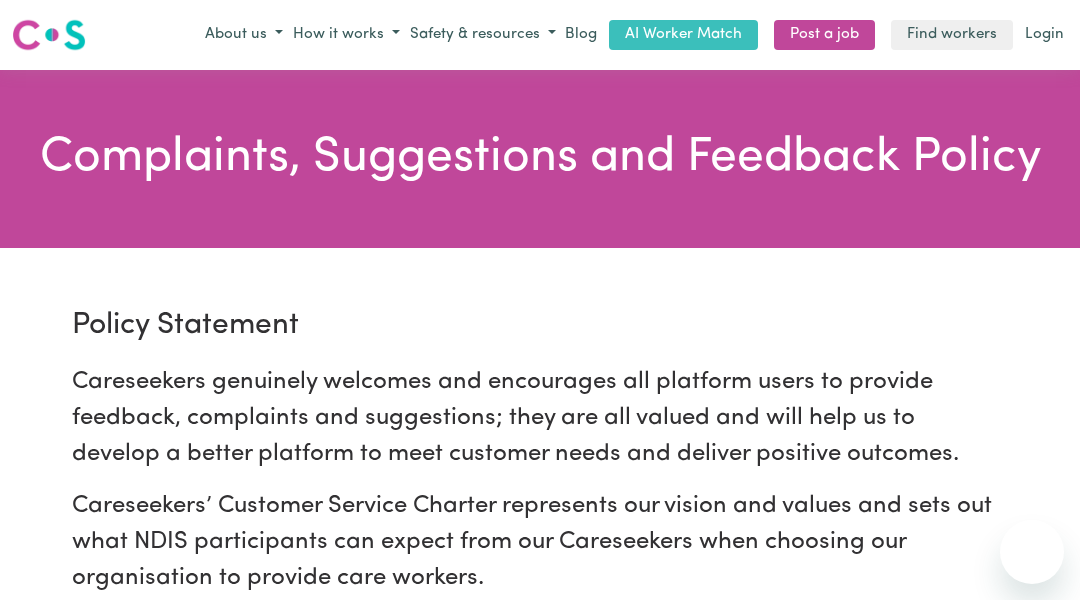scroll, scrollTop: 0, scrollLeft: 0, axis: both 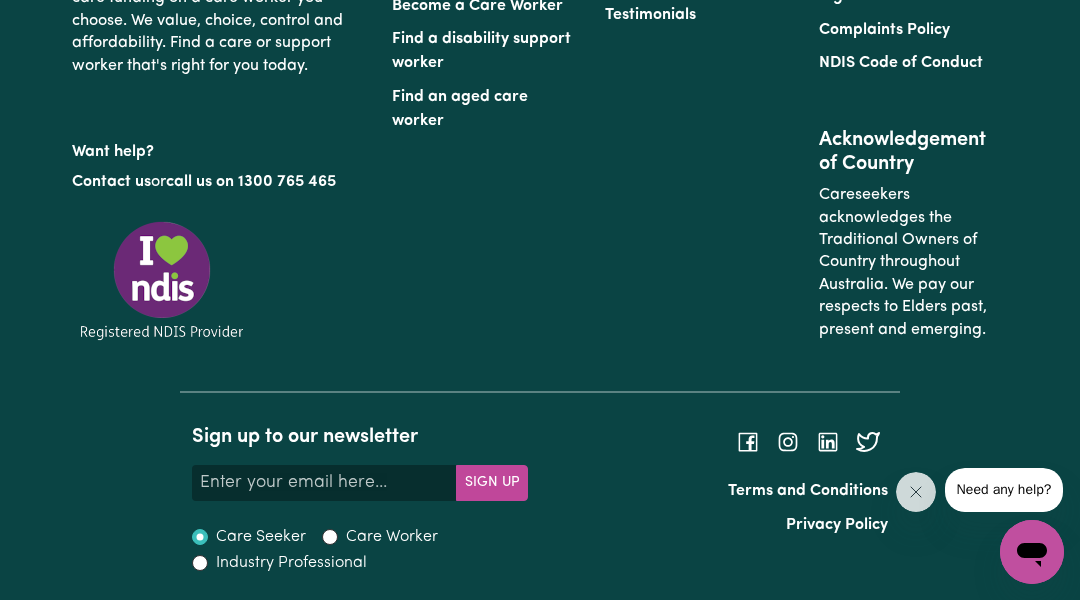 click on "At Careseekers we are more than just a platform. We connect individuals directly to disability support workers and aged care workers. We are an NDIS registered provider and can service all NDIS participants. We partner with aged care providers so you can use your home care funding on a care worker you choose. We value, choice, control and affordability. Find a care or support worker that's right for you today. Want help? Contact us  or  call us on 1300 765 465" at bounding box center [220, 107] 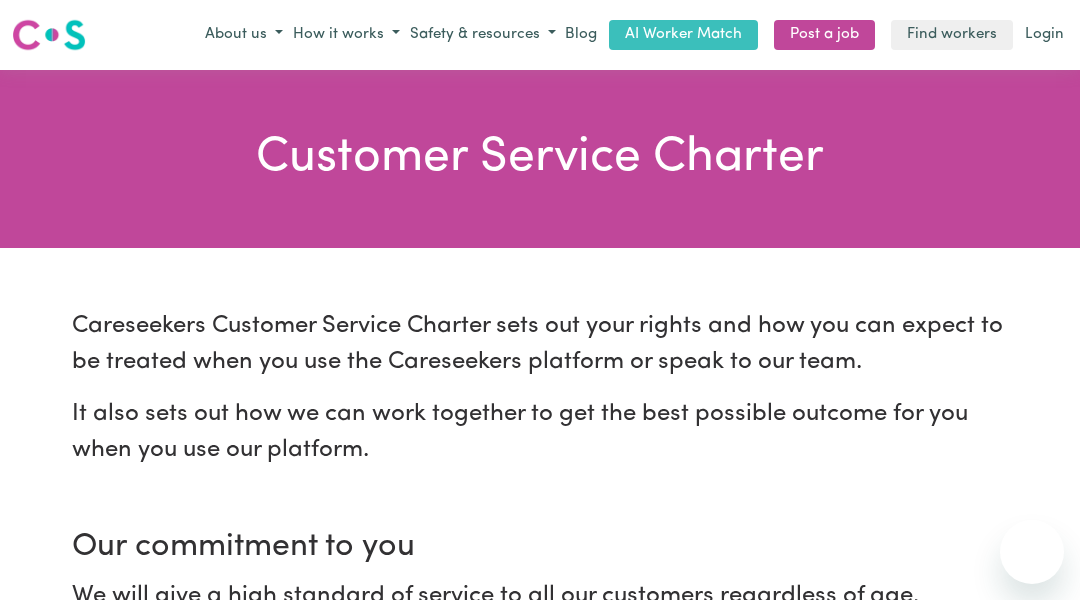 scroll, scrollTop: 43, scrollLeft: 0, axis: vertical 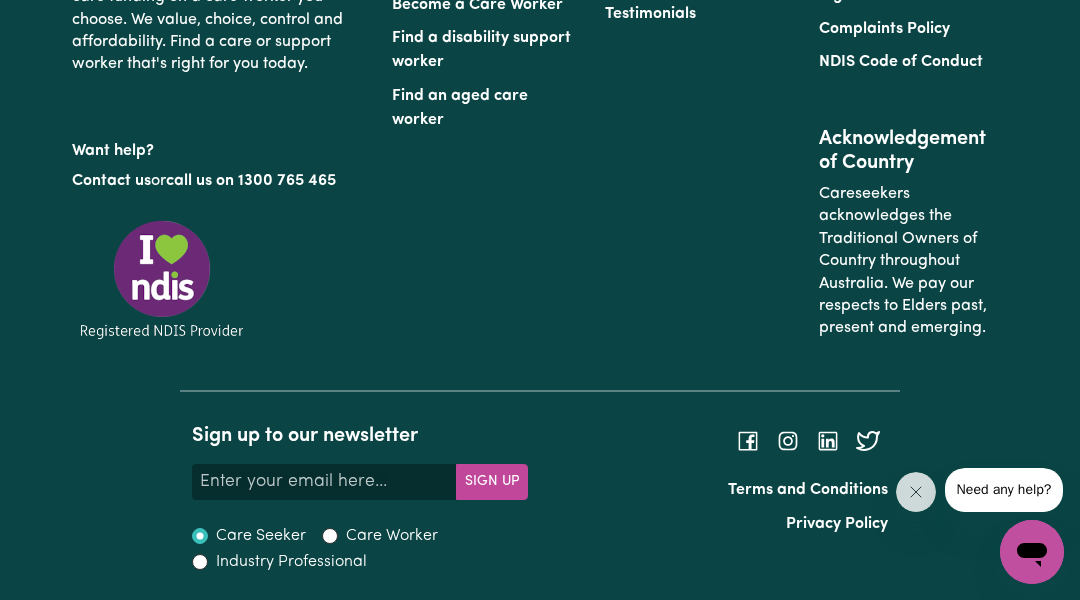 click on "At Careseekers we are more than just a platform. We connect individuals directly to disability support workers and aged care workers. We are an NDIS registered provider and can service all NDIS participants. We partner with aged care providers so you can use your home care funding on a care worker you choose. We value, choice, control and affordability. Find a care or support worker that's right for you today. Want help? Contact us  or  call us on 1300 765 465" at bounding box center (220, 106) 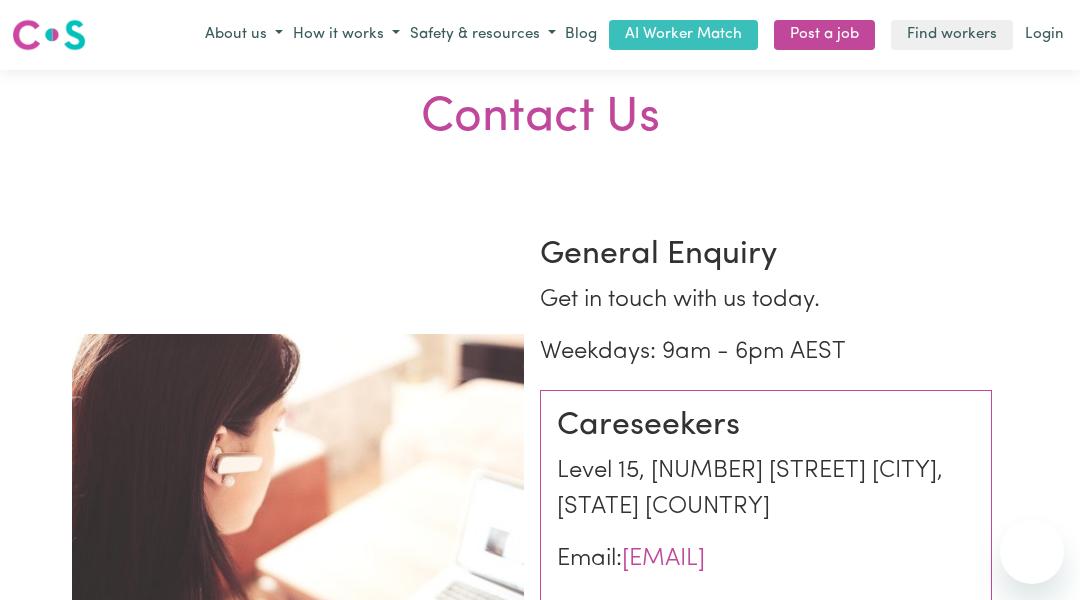 scroll, scrollTop: 59, scrollLeft: 0, axis: vertical 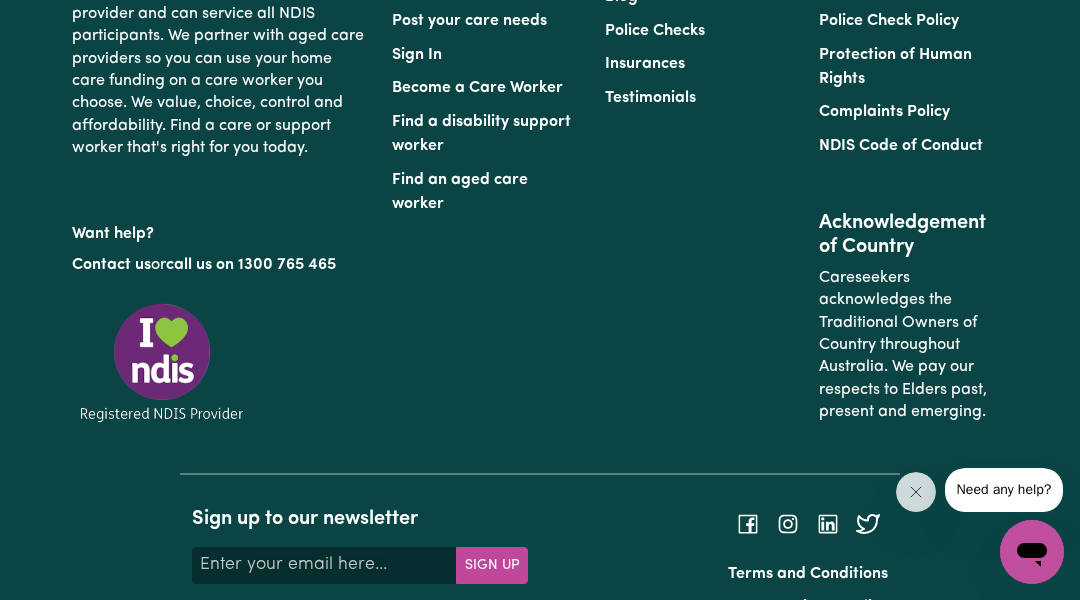 click on "At Careseekers we are more than just a platform. We connect individuals directly to disability support workers and aged care workers. We are an NDIS registered provider and can service all NDIS participants. We partner with aged care providers so you can use your home care funding on a care worker you choose. We value, choice, control and affordability. Find a care or support worker that's right for you today. Want help? Contact us  or  call us on [PHONE]" at bounding box center (220, 189) 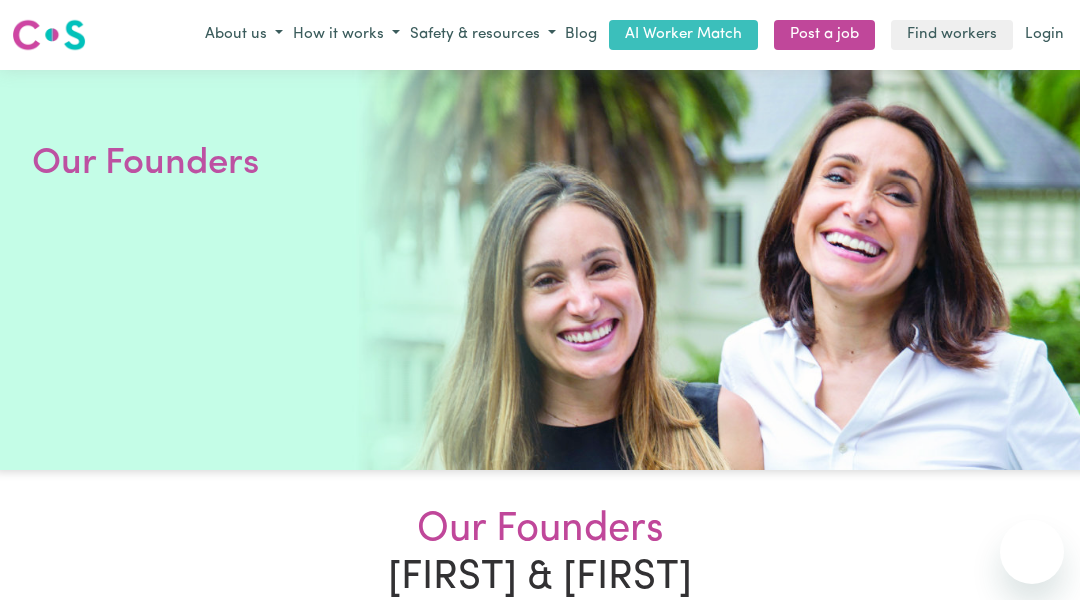 scroll, scrollTop: 0, scrollLeft: 0, axis: both 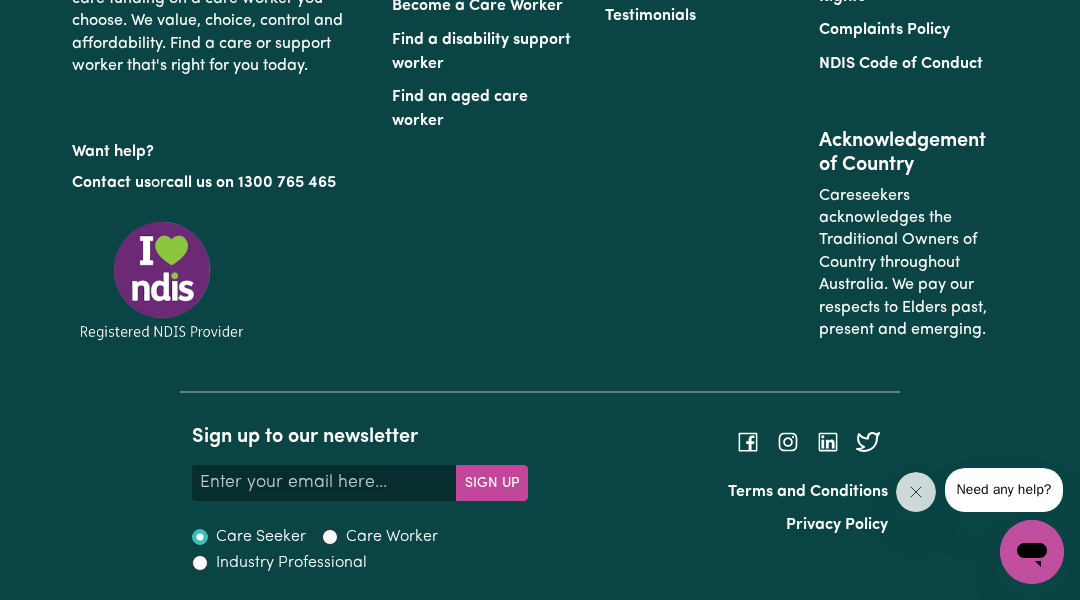 click on "At Careseekers we are more than just a platform. We connect individuals directly to disability support workers and aged care workers. We are an NDIS registered provider and can service all NDIS participants. We partner with aged care providers so you can use your home care funding on a care worker you choose. We value, choice, control and affordability. Find a care or support worker that's right for you today. Want help? Contact us  or  call us on [PHONE]" at bounding box center [220, 107] 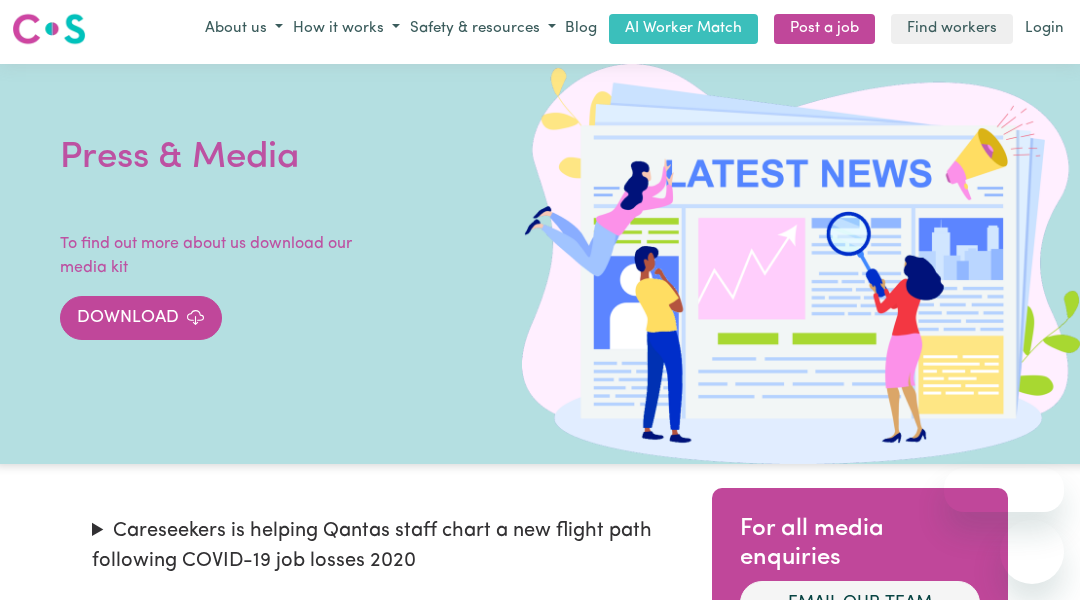 scroll, scrollTop: 0, scrollLeft: 0, axis: both 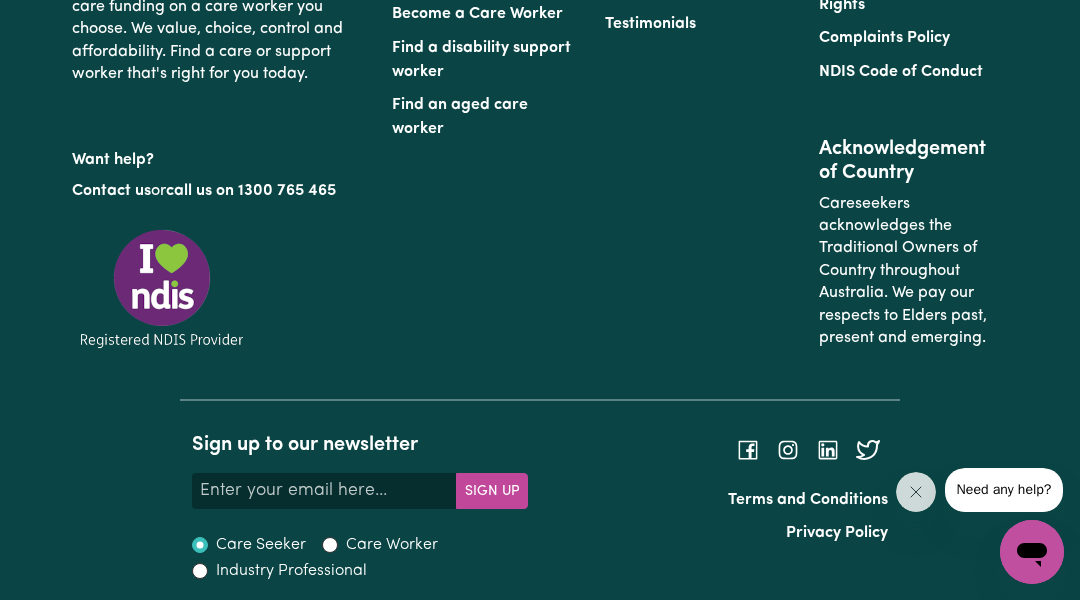 click on "At Careseekers we are more than just a platform. We connect individuals directly to disability support workers and aged care workers. We are an NDIS registered provider and can service all NDIS participants. We partner with aged care providers so you can use your home care funding on a care worker you choose. We value, choice, control and affordability. Find a care or support worker that's right for you today. Want help? Contact us  or  call us on [PHONE]" at bounding box center [220, 115] 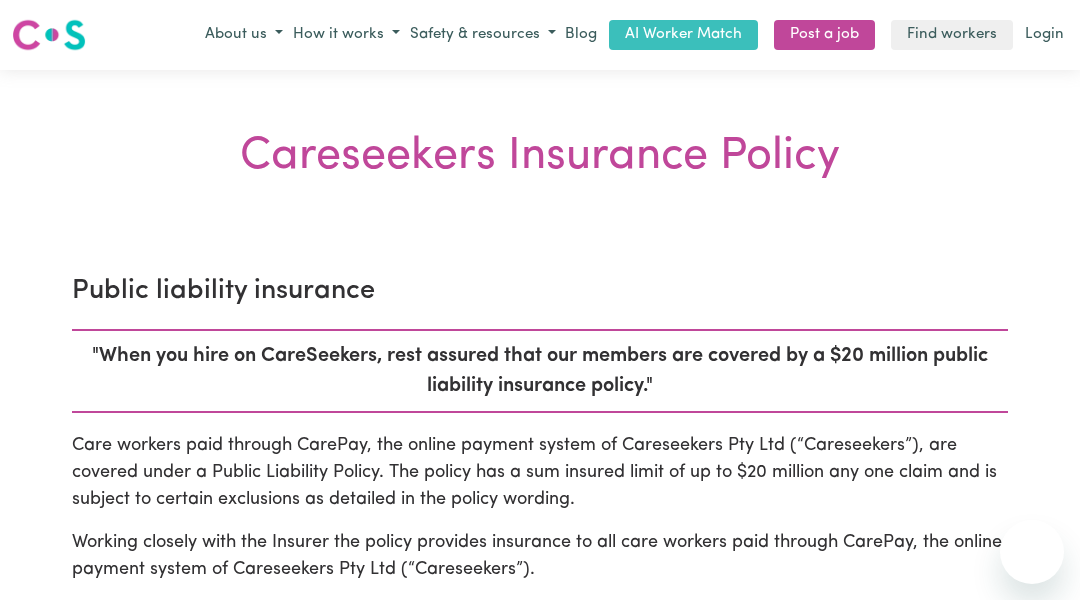 scroll, scrollTop: 0, scrollLeft: 0, axis: both 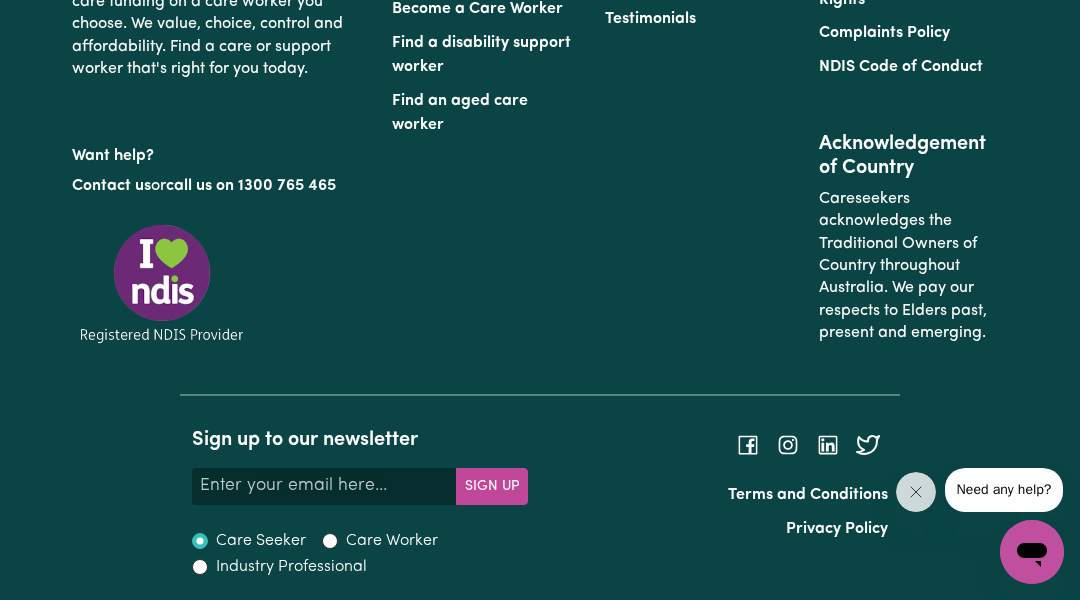 click on "At Careseekers we are more than just a platform. We connect individuals directly to disability support workers and aged care workers. We are an NDIS registered provider and can service all NDIS participants. We partner with aged care providers so you can use your home care funding on a care worker you choose. We value, choice, control and affordability. Find a care or support worker that's right for you today. Want help? Contact us  or  call us on [PHONE]" at bounding box center [220, 110] 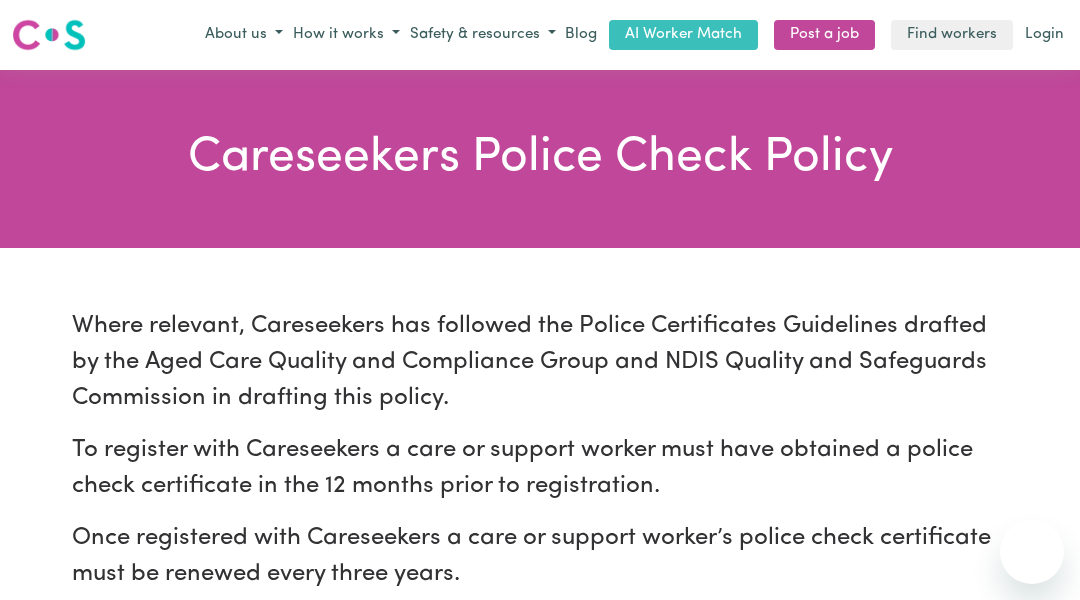 scroll, scrollTop: 0, scrollLeft: 0, axis: both 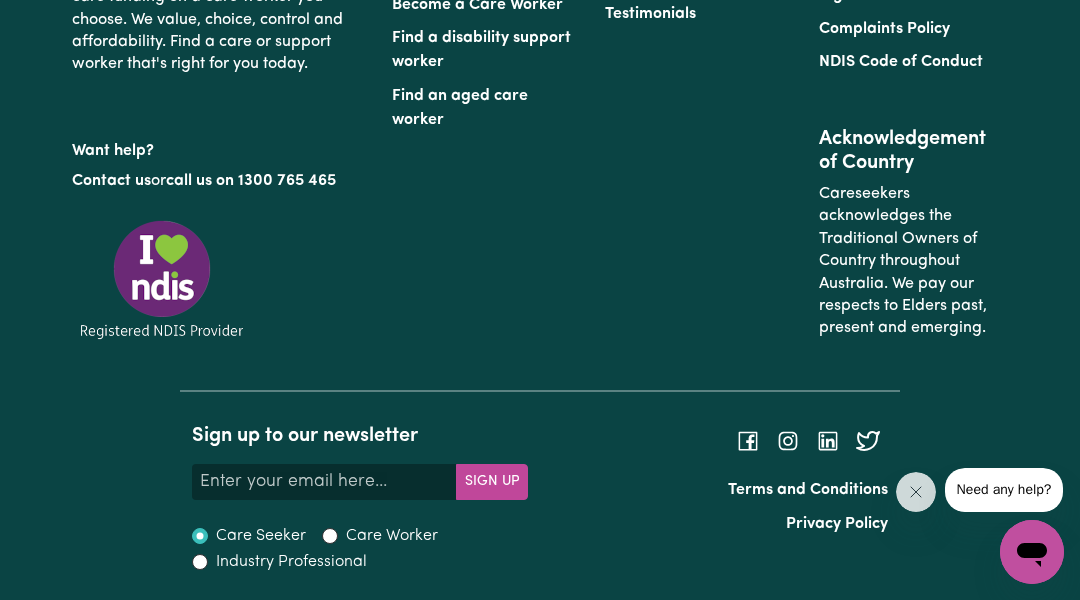 click on "At Careseekers we are more than just a platform. We connect individuals directly to disability support workers and aged care workers. We are an NDIS registered provider and can service all NDIS participants. We partner with aged care providers so you can use your home care funding on a care worker you choose. We value, choice, control and affordability. Find a care or support worker that's right for you today. Want help? Contact us  or  call us on [PHONE]" at bounding box center (220, 106) 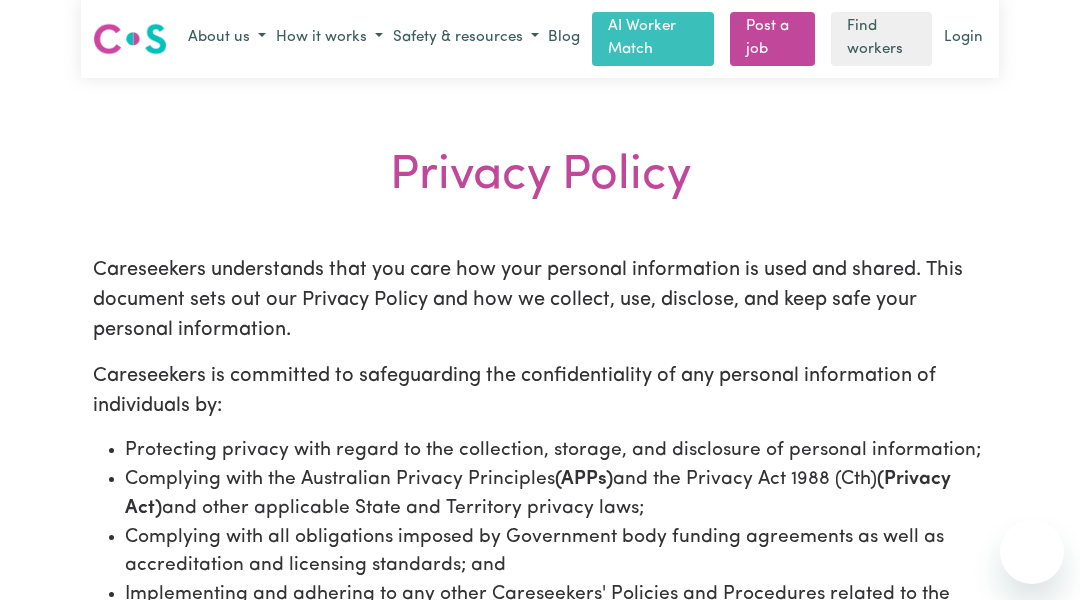 scroll, scrollTop: 0, scrollLeft: 0, axis: both 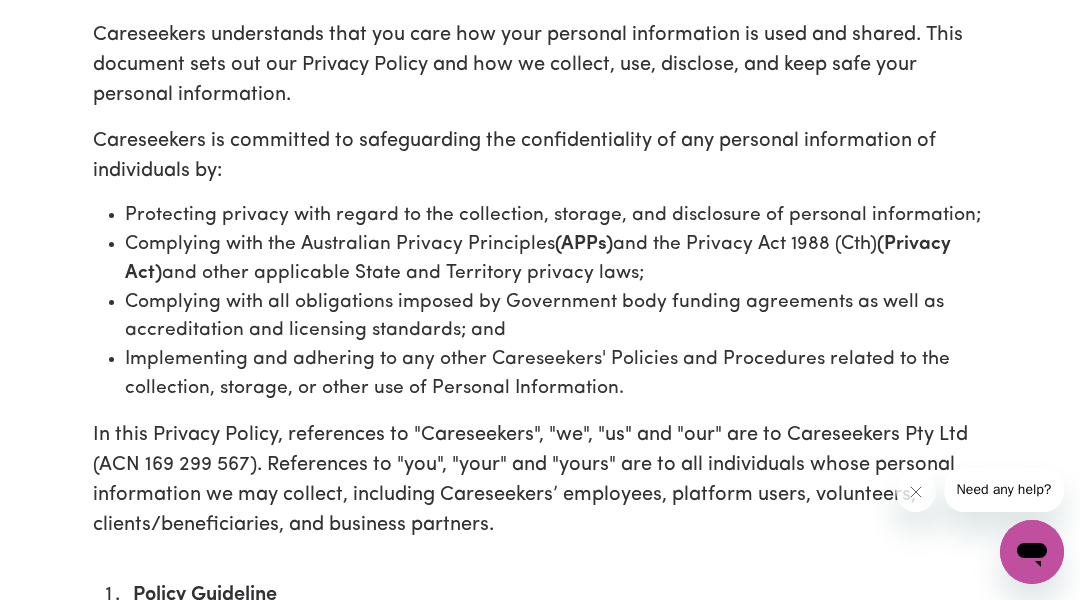 click on "Privacy Policy Careseekers understands that you care how your personal information is used and shared. This document sets out our Privacy Policy and how we collect, use, disclose, and keep safe your personal information. Careseekers is committed to safeguarding the confidentiality of any personal information of individuals by: Protecting privacy with regard to the collection, storage, and disclosure of personal information; Complying with the Australian Privacy Principles  (APPs)  and the Privacy Act 1988 (Cth)  (Privacy Act)  and other applicable State and Territory privacy laws; Complying with all obligations imposed by Government body funding agreements as well as accreditation and licensing standards; and Implementing and adhering to any other Careseekers' Policies and Procedures related to the collection, storage, or other use of Personal Information. Policy Guideline What is Personal Information? Throughout this Privacy Policy,  "Personal Information" What is Sensitive Information? Name Address Skills" at bounding box center (540, 5283) 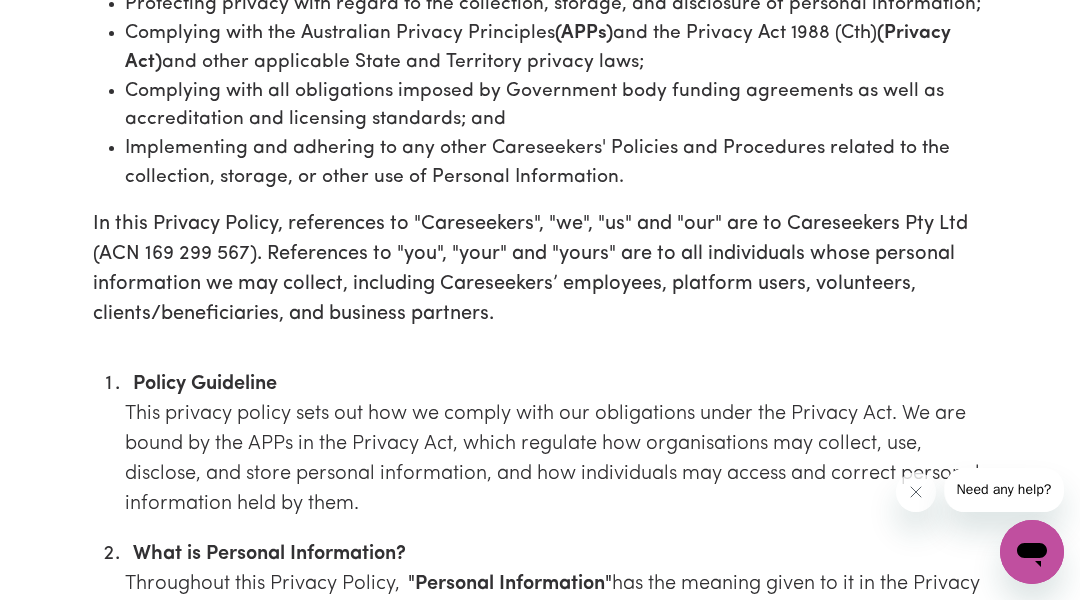 scroll, scrollTop: 376, scrollLeft: 0, axis: vertical 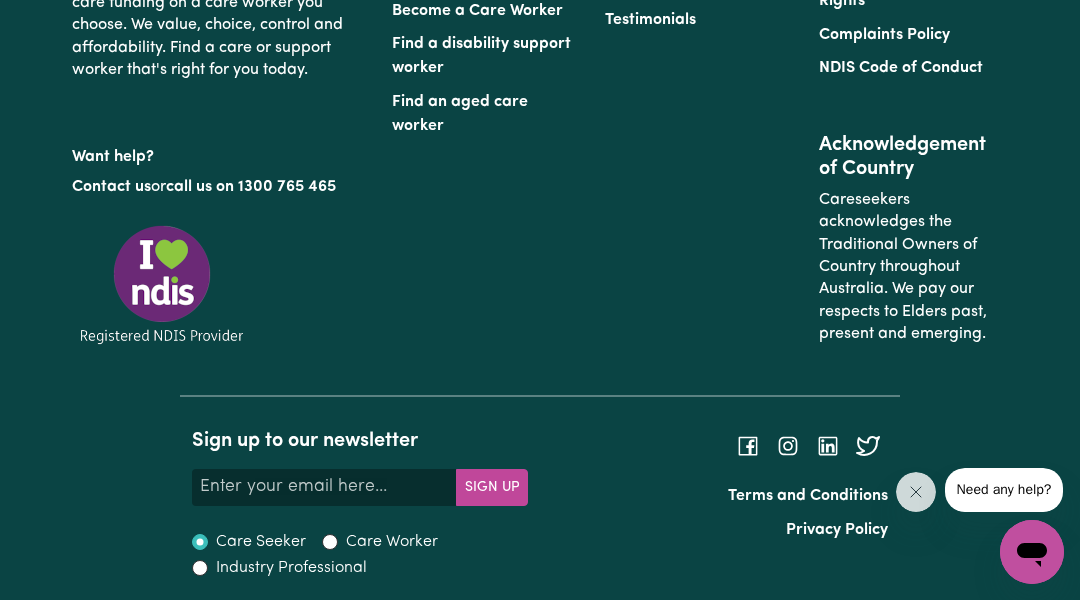 click on "At Careseekers we are more than just a platform. We connect individuals directly to disability support workers and aged care workers. We are an NDIS registered provider and can service all NDIS participants. We partner with aged care providers so you can use your home care funding on a care worker you choose. We value, choice, control and affordability. Find a care or support worker that's right for you today. Want help? Contact us  or  call us on [PHONE]" at bounding box center [220, 111] 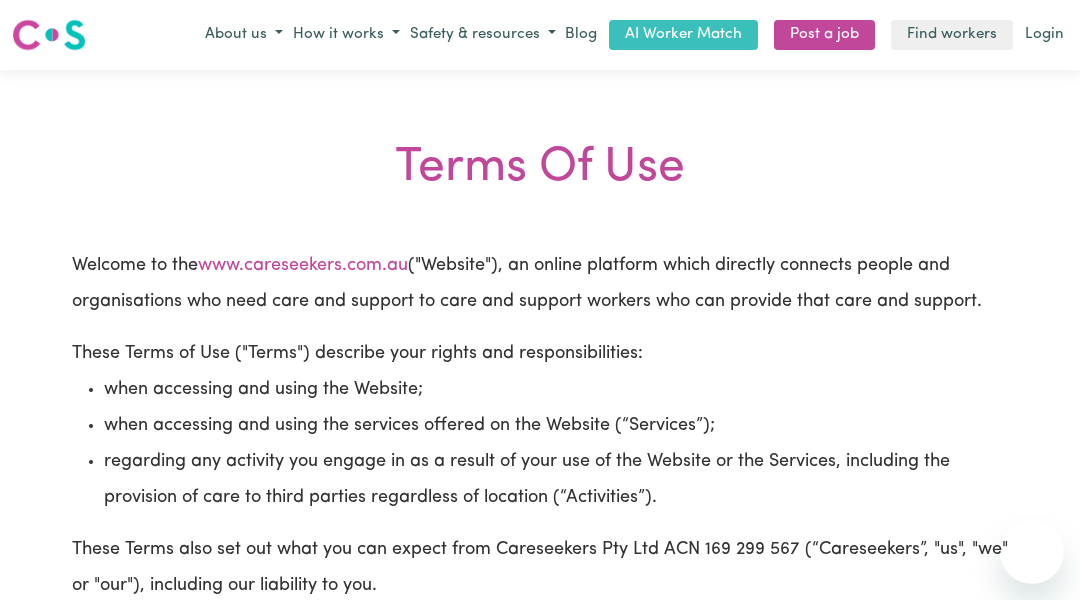 scroll, scrollTop: 0, scrollLeft: 0, axis: both 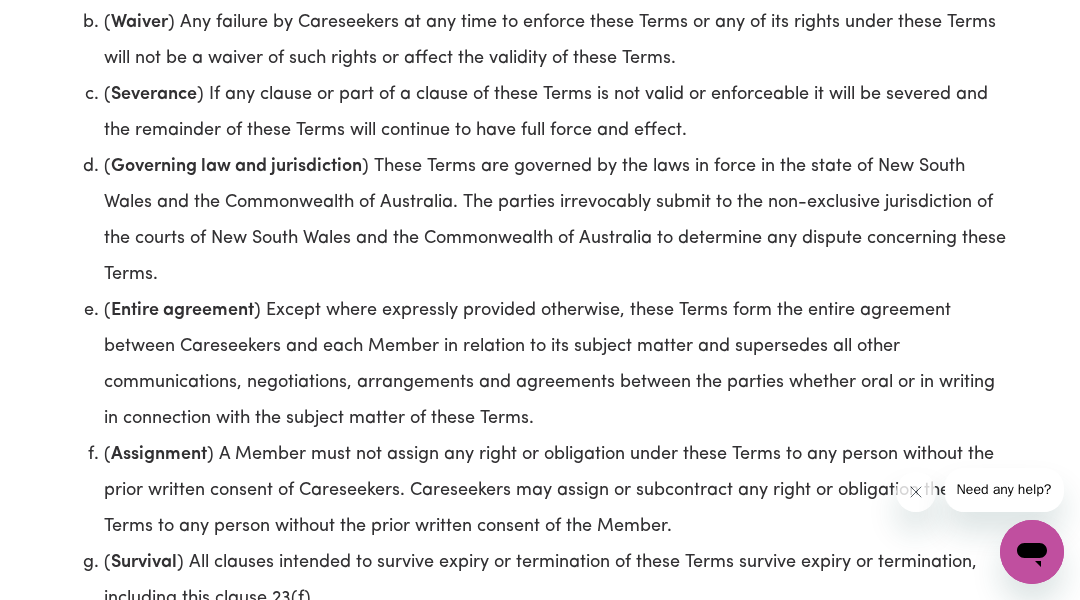 click on "( Third party beneficiaries ) You acknowledge and agree that, except as otherwise expressly provided in these Terms, there shall be no third party beneficiaries to these Terms. ( Waiver ) Any failure by Careseekers at any time to enforce these Terms or any of its rights under these Terms will not be a waiver of such rights or affect the validity of these Terms. ( Severance ) If any clause or part of a clause of these Terms is not valid or enforceable it will be severed and the remainder of these Terms will continue to have full force and effect. ( Governing law and jurisdiction ) These Terms are governed by the laws in force in the state of [STATE] and the Commonwealth of Australia. The parties irrevocably submit to the non-exclusive jurisdiction of the courts of [STATE] and the Commonwealth of Australia to determine any dispute concerning these Terms. ( Entire agreement ( Assignment ( Survival" at bounding box center (540, 275) 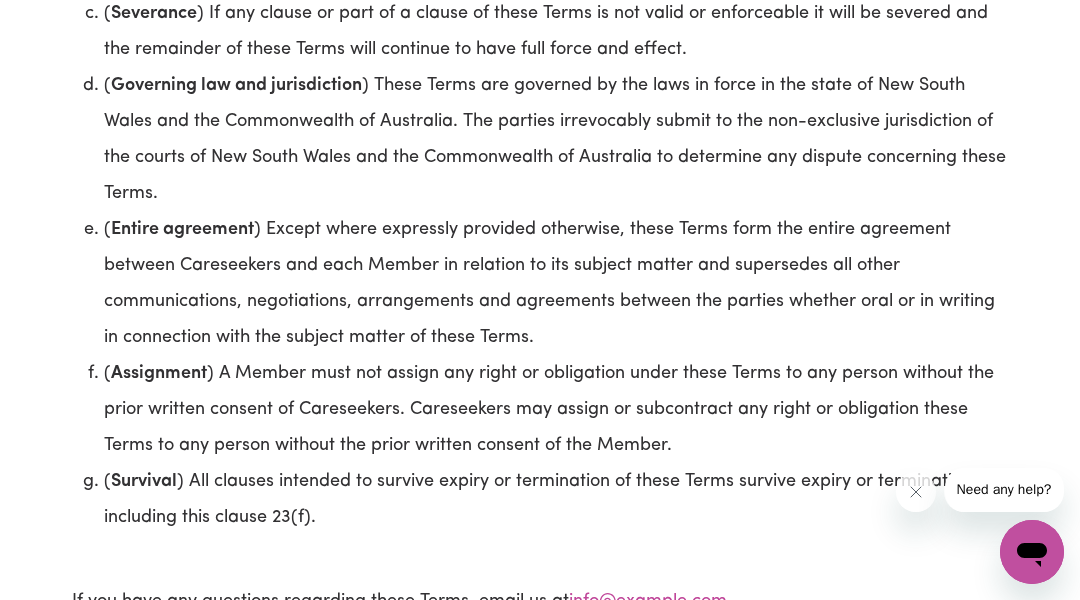 scroll, scrollTop: 13661, scrollLeft: 0, axis: vertical 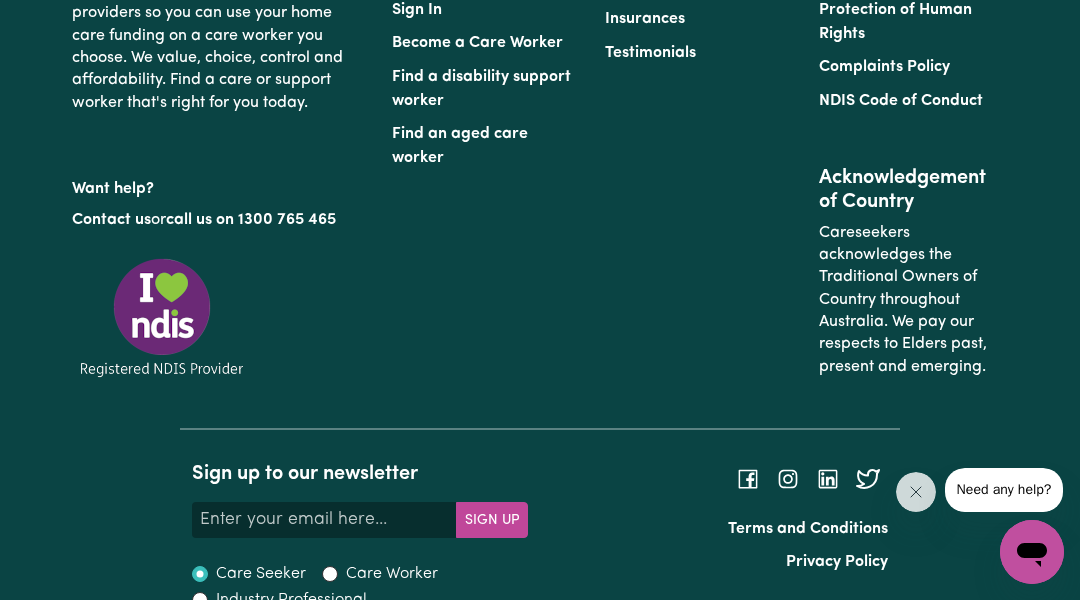 click on "At Careseekers we are more than just a platform. We connect individuals directly to disability support workers and aged care workers. We are an NDIS registered provider and can service all NDIS participants. We partner with aged care providers so you can use your home care funding on a care worker you choose. We value, choice, control and affordability. Find a care or support worker that's right for you today." at bounding box center [220, -9] 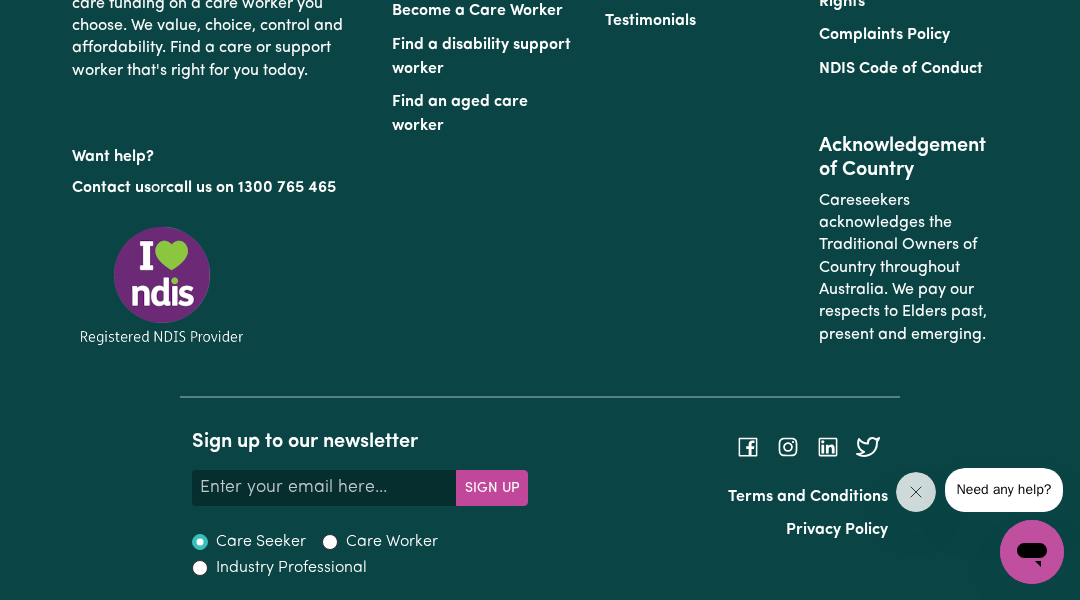 scroll, scrollTop: 3764, scrollLeft: 0, axis: vertical 